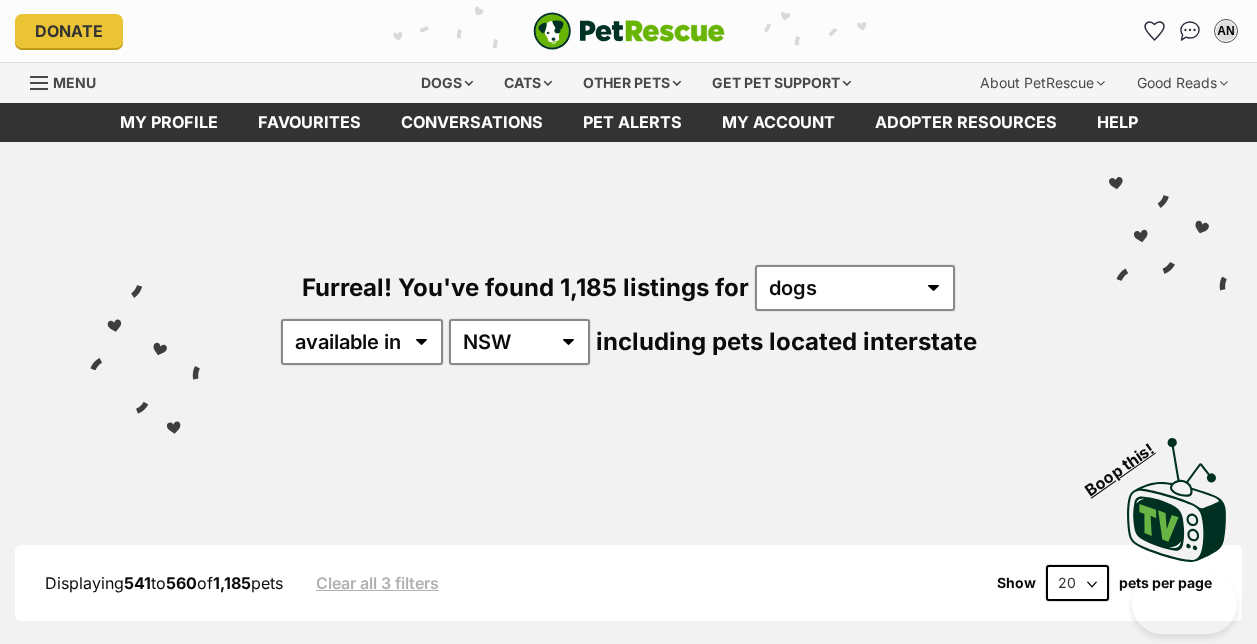 scroll, scrollTop: 0, scrollLeft: 0, axis: both 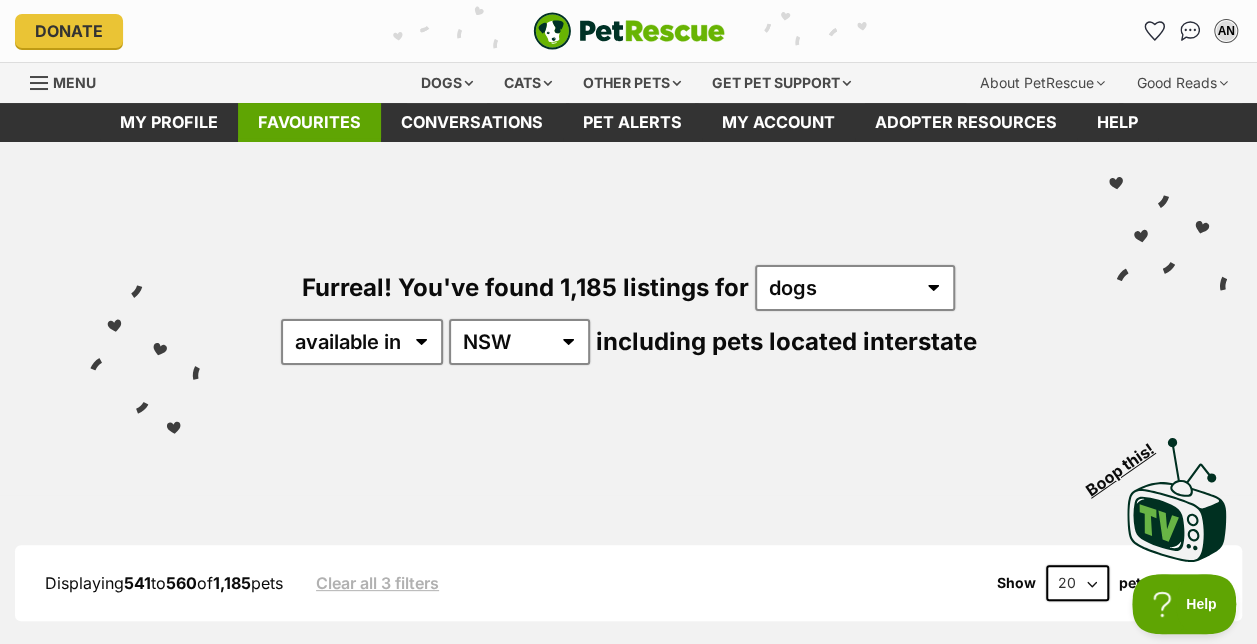 click on "Favourites" at bounding box center (309, 122) 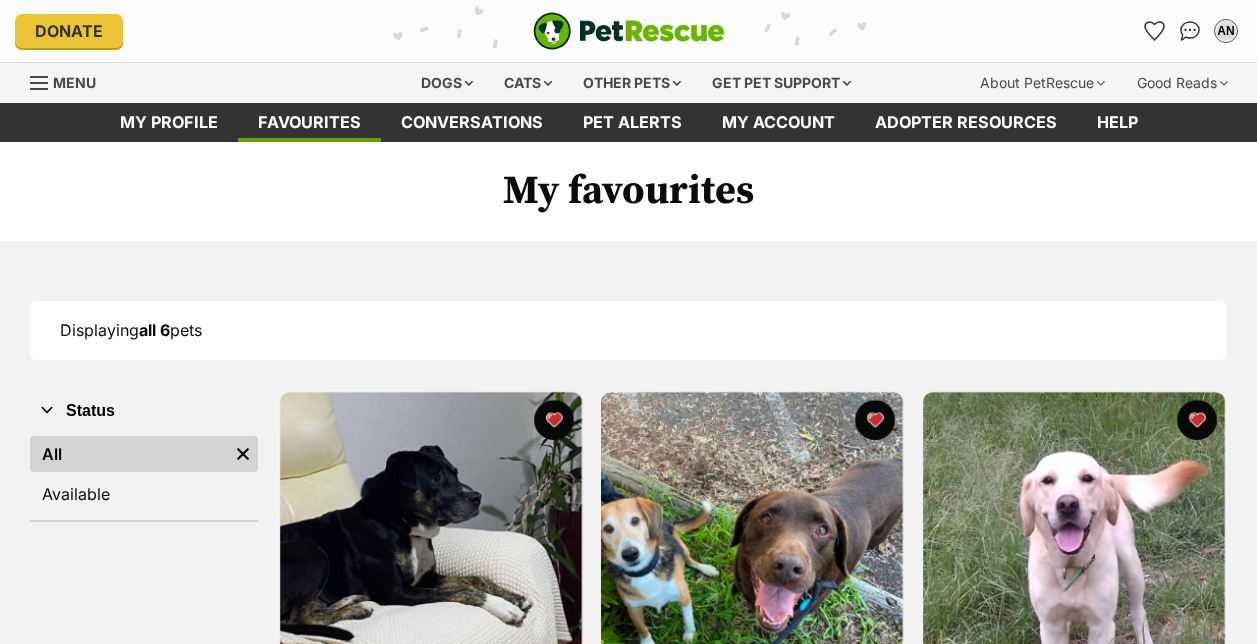 scroll, scrollTop: 0, scrollLeft: 0, axis: both 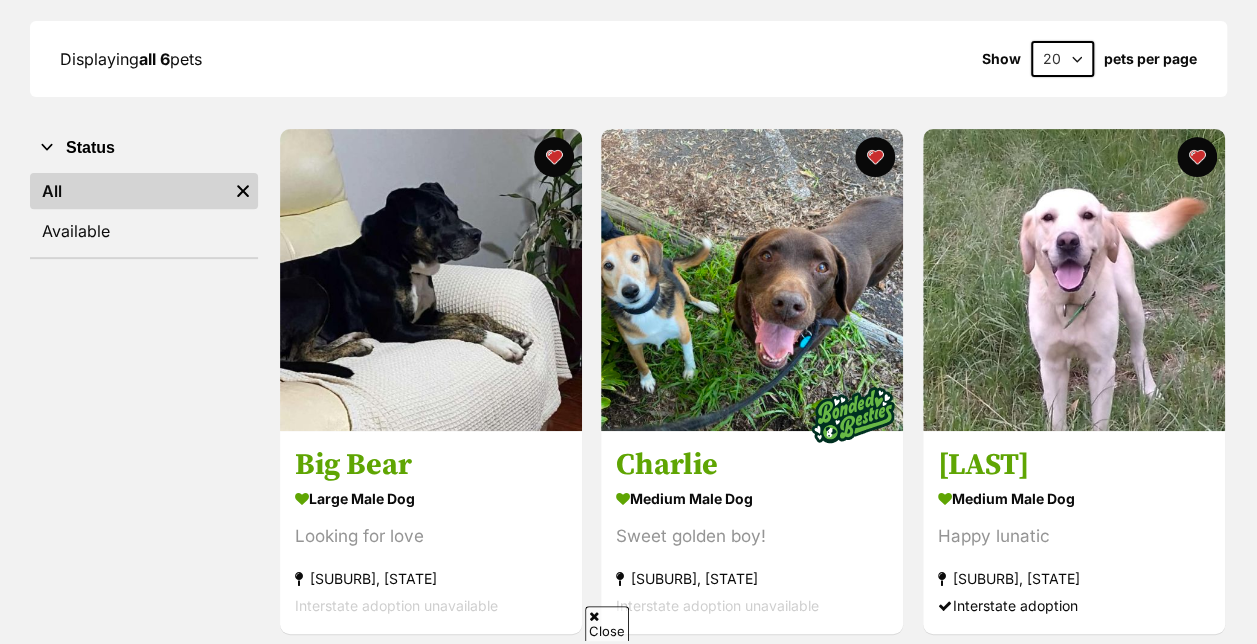 click at bounding box center (752, 280) 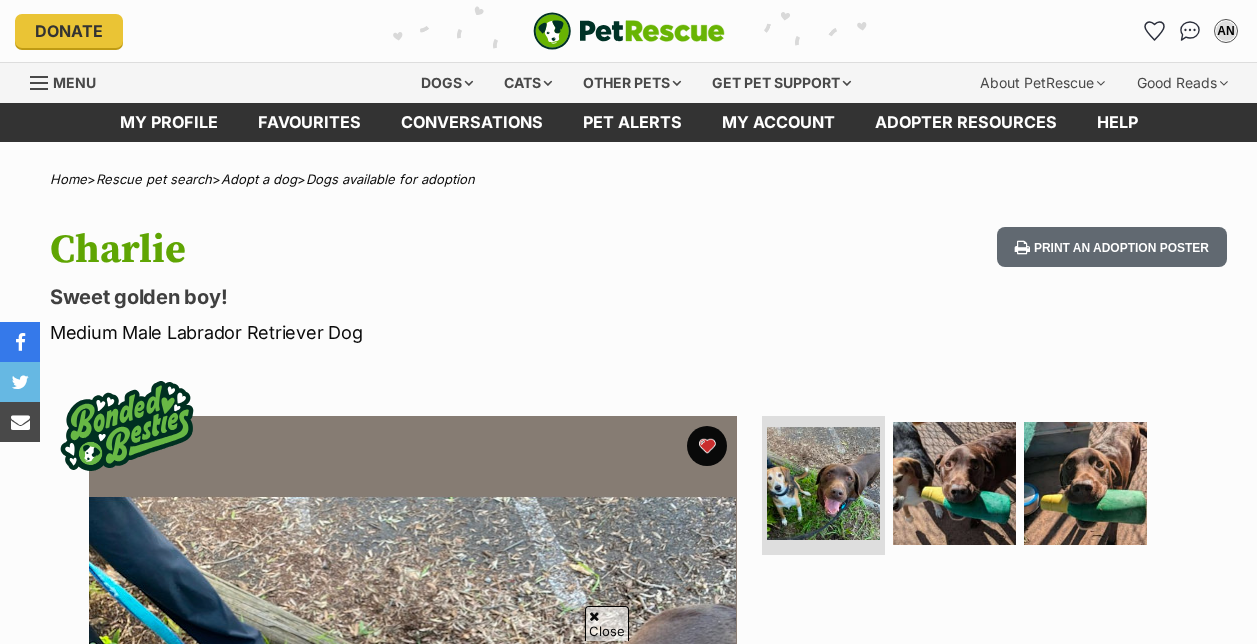 scroll, scrollTop: 440, scrollLeft: 0, axis: vertical 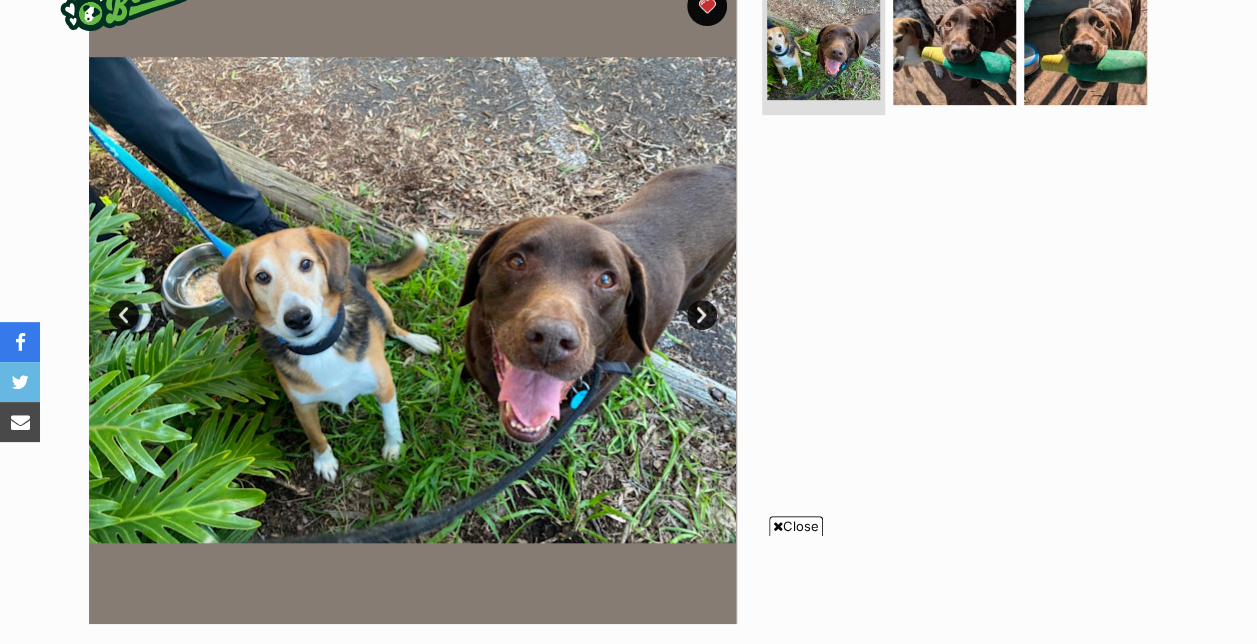 click at bounding box center [778, 526] 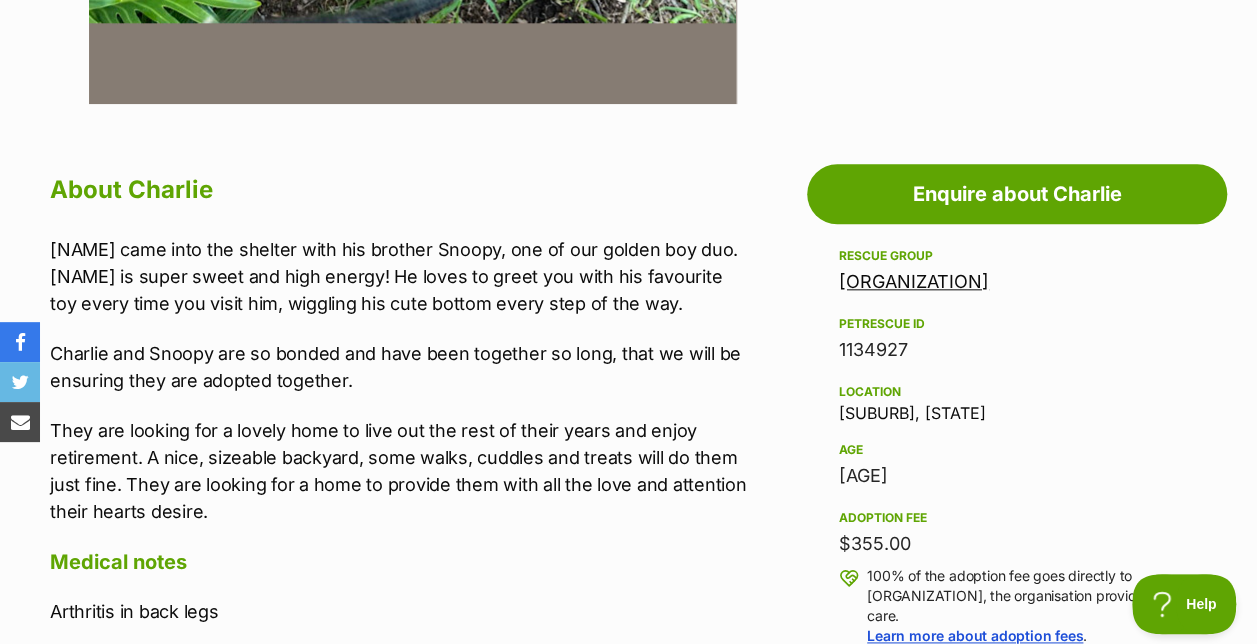 scroll, scrollTop: 1040, scrollLeft: 0, axis: vertical 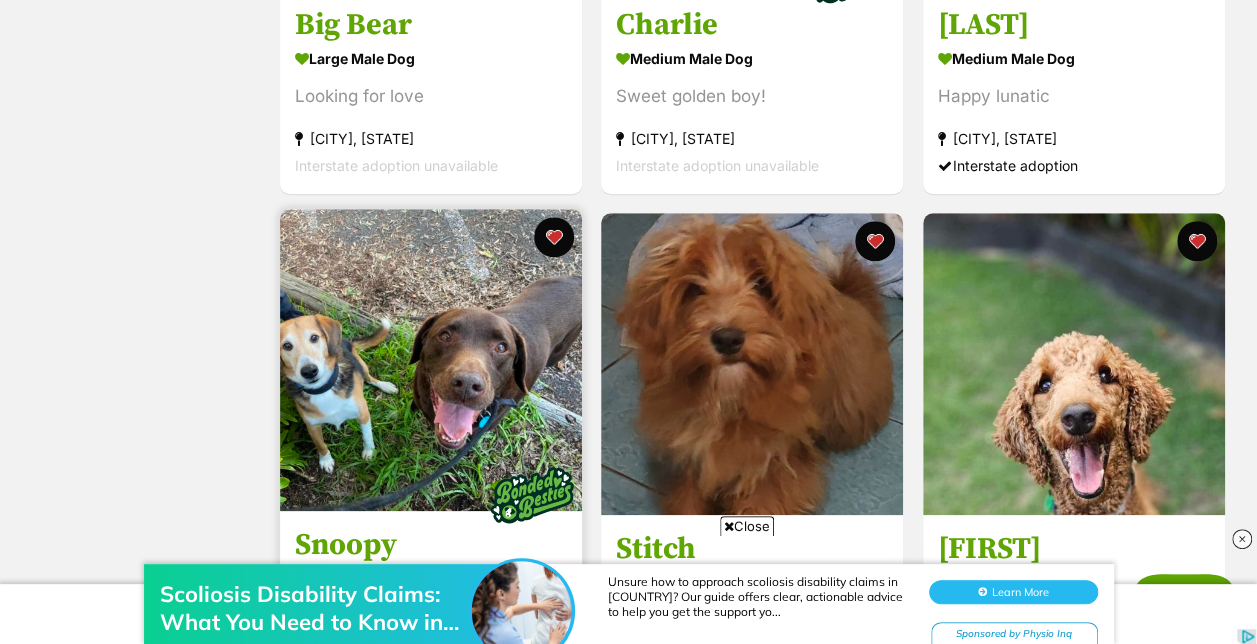 click at bounding box center [431, 360] 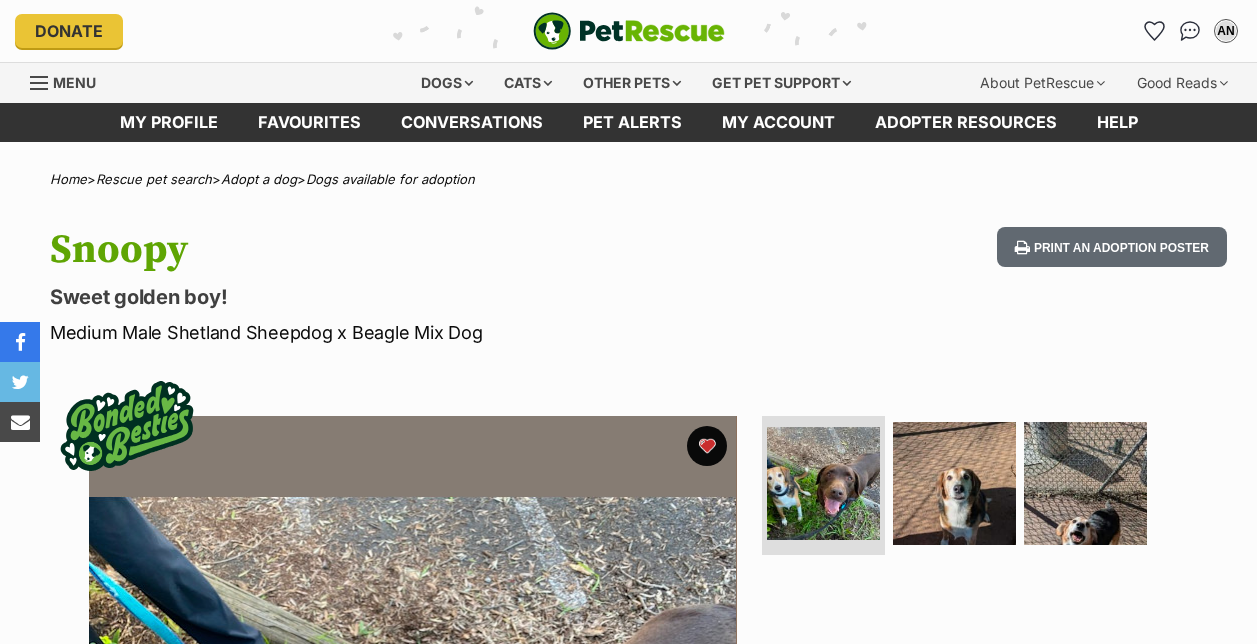 scroll, scrollTop: 0, scrollLeft: 0, axis: both 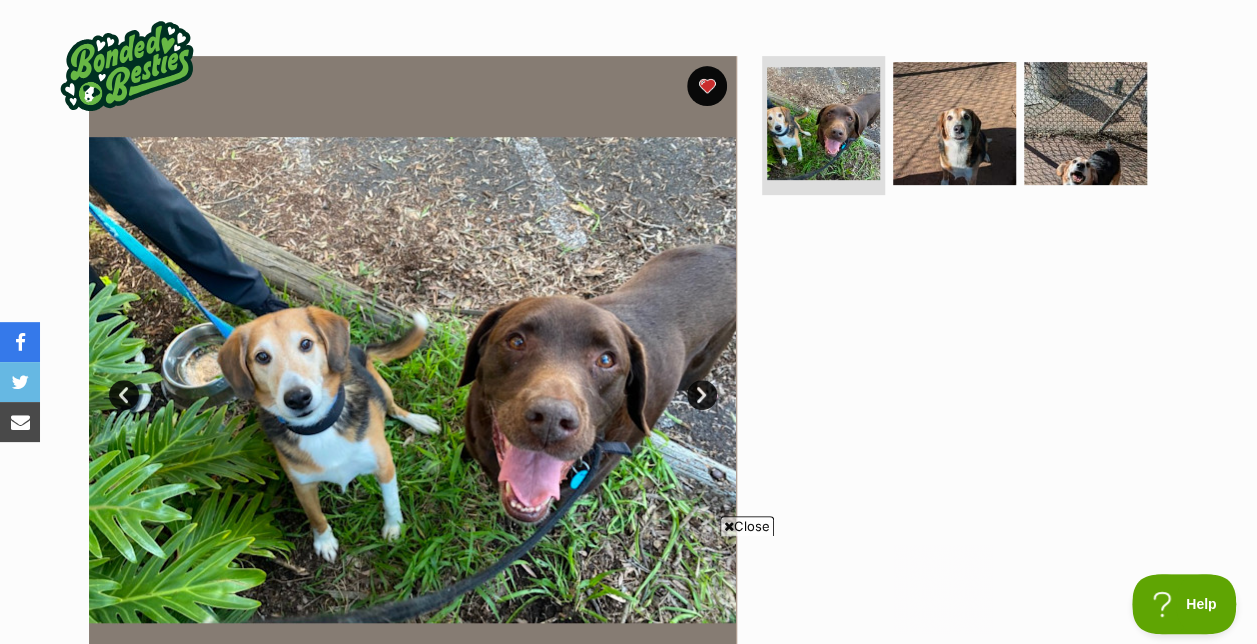 click on "Close" at bounding box center (747, 526) 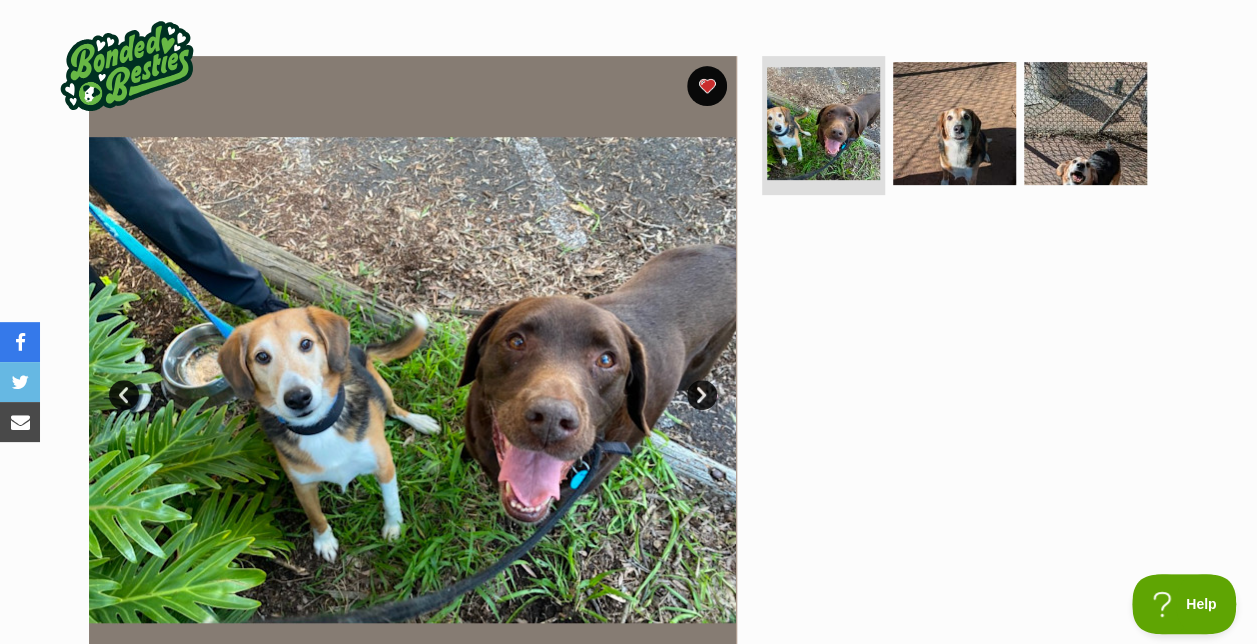 click on "Next" at bounding box center (702, 395) 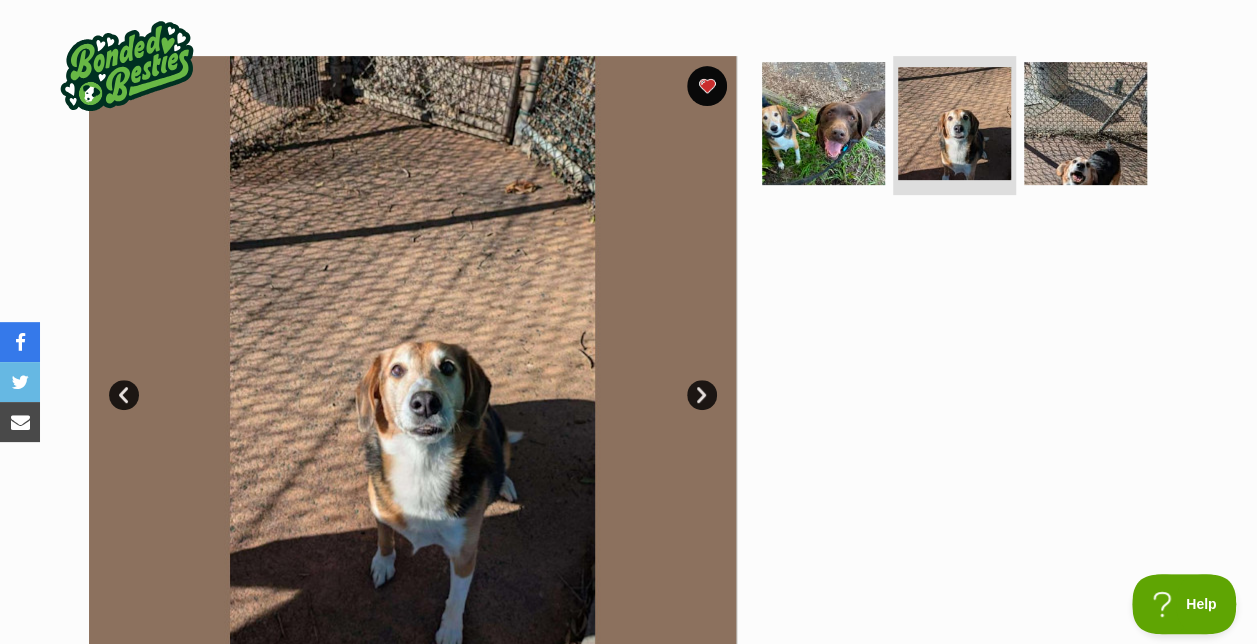 click on "Next" at bounding box center (702, 395) 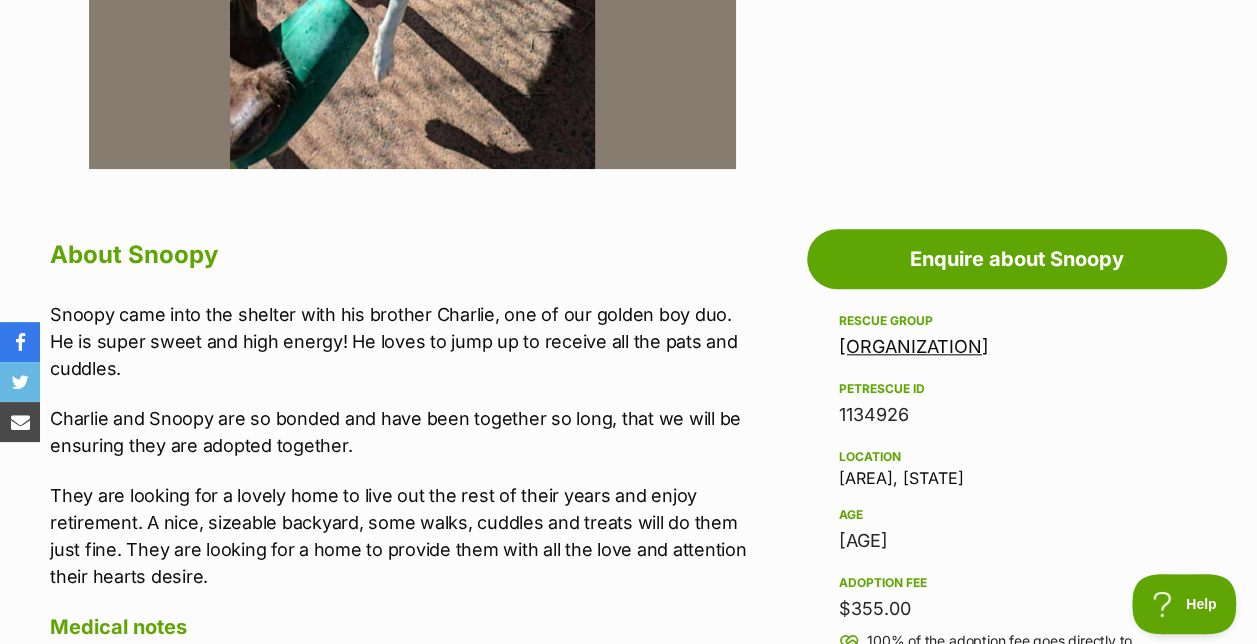 scroll, scrollTop: 1040, scrollLeft: 0, axis: vertical 